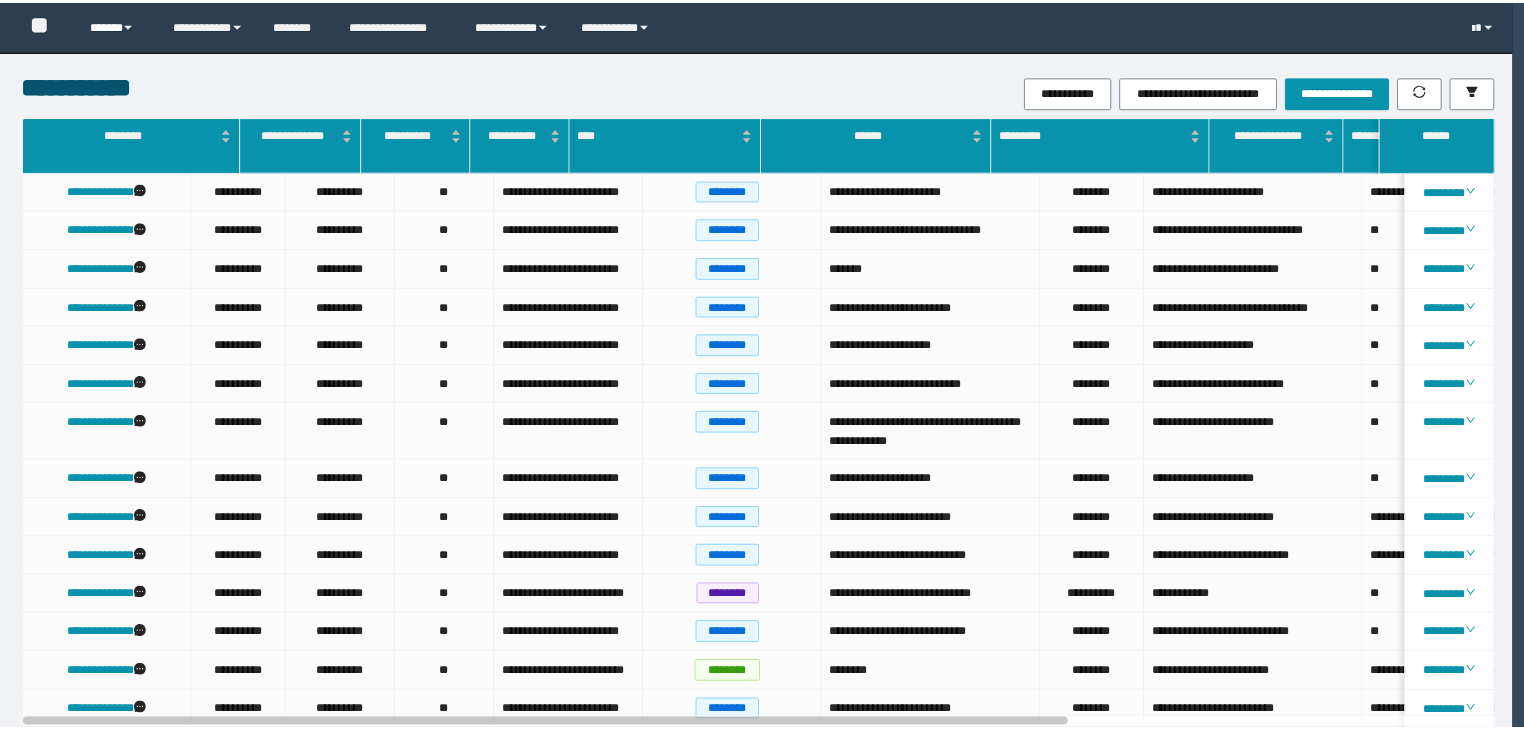 scroll, scrollTop: 0, scrollLeft: 0, axis: both 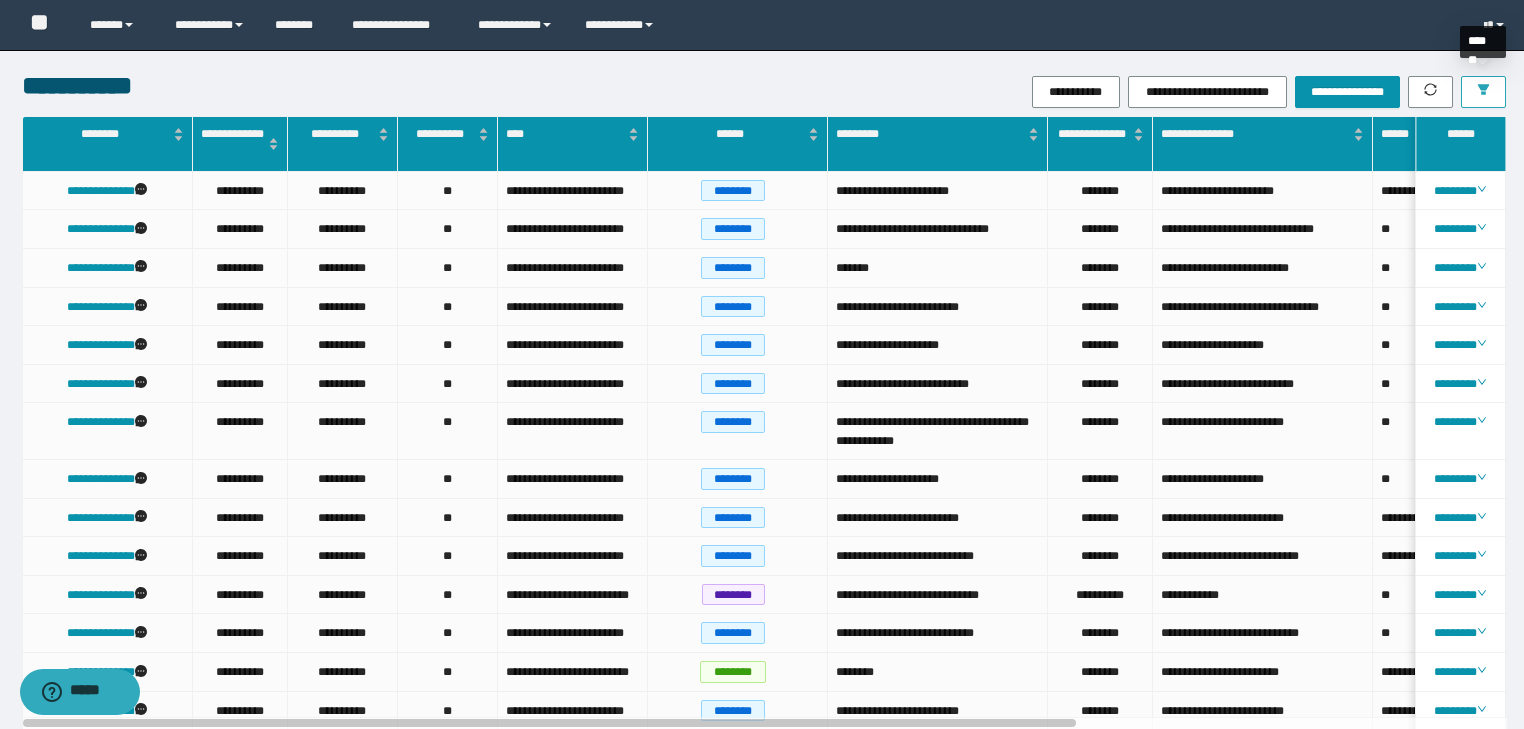 click at bounding box center [1483, 92] 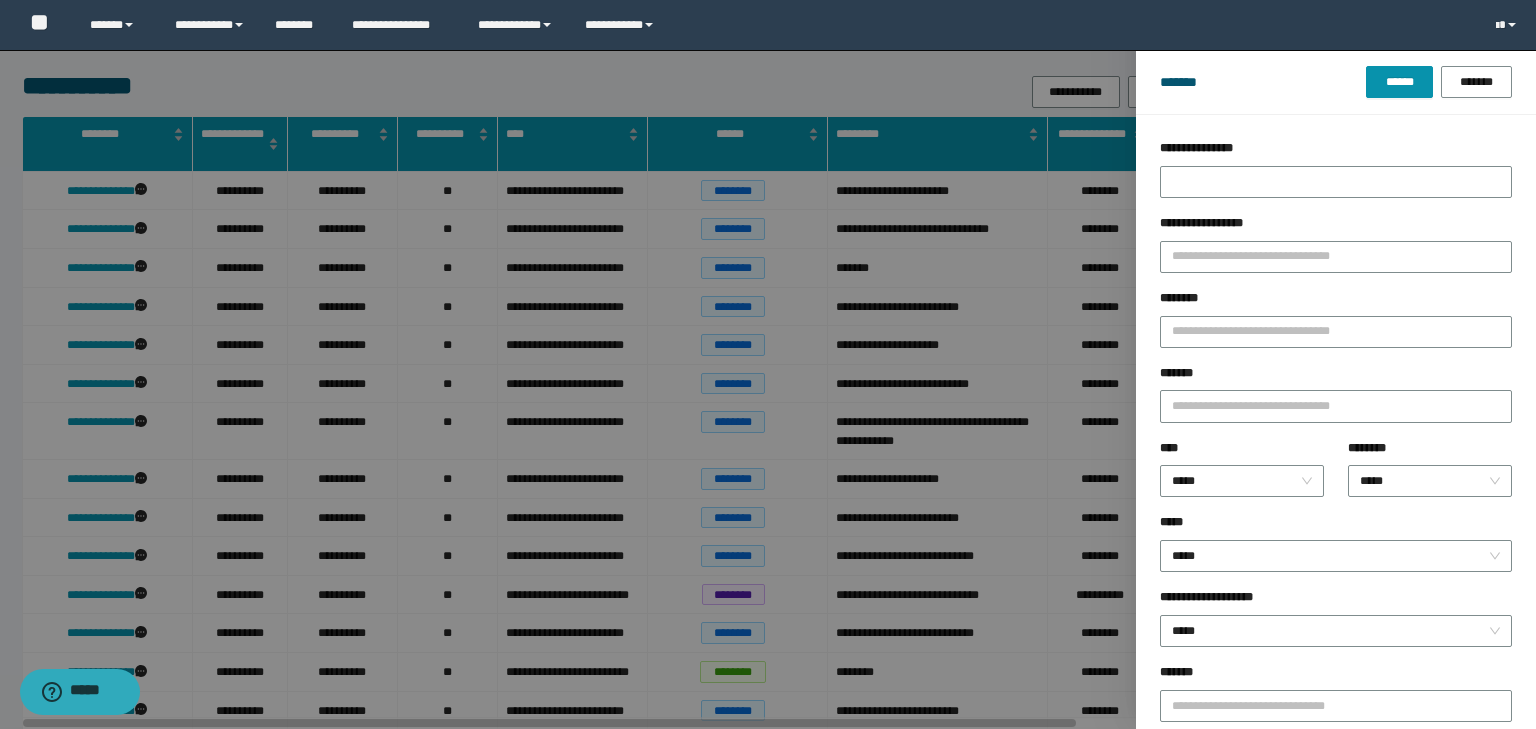 click at bounding box center [768, 364] 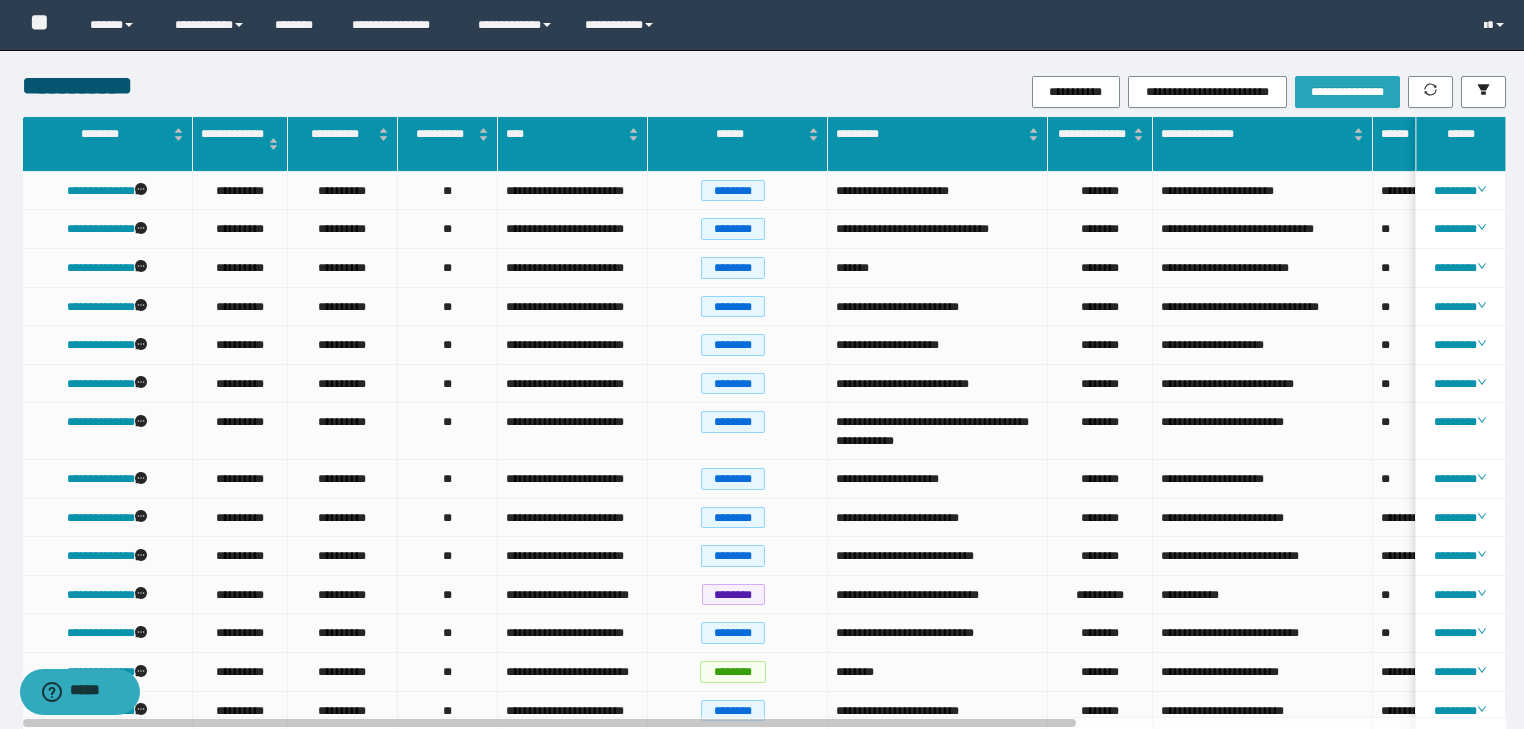 click on "**********" at bounding box center (1347, 92) 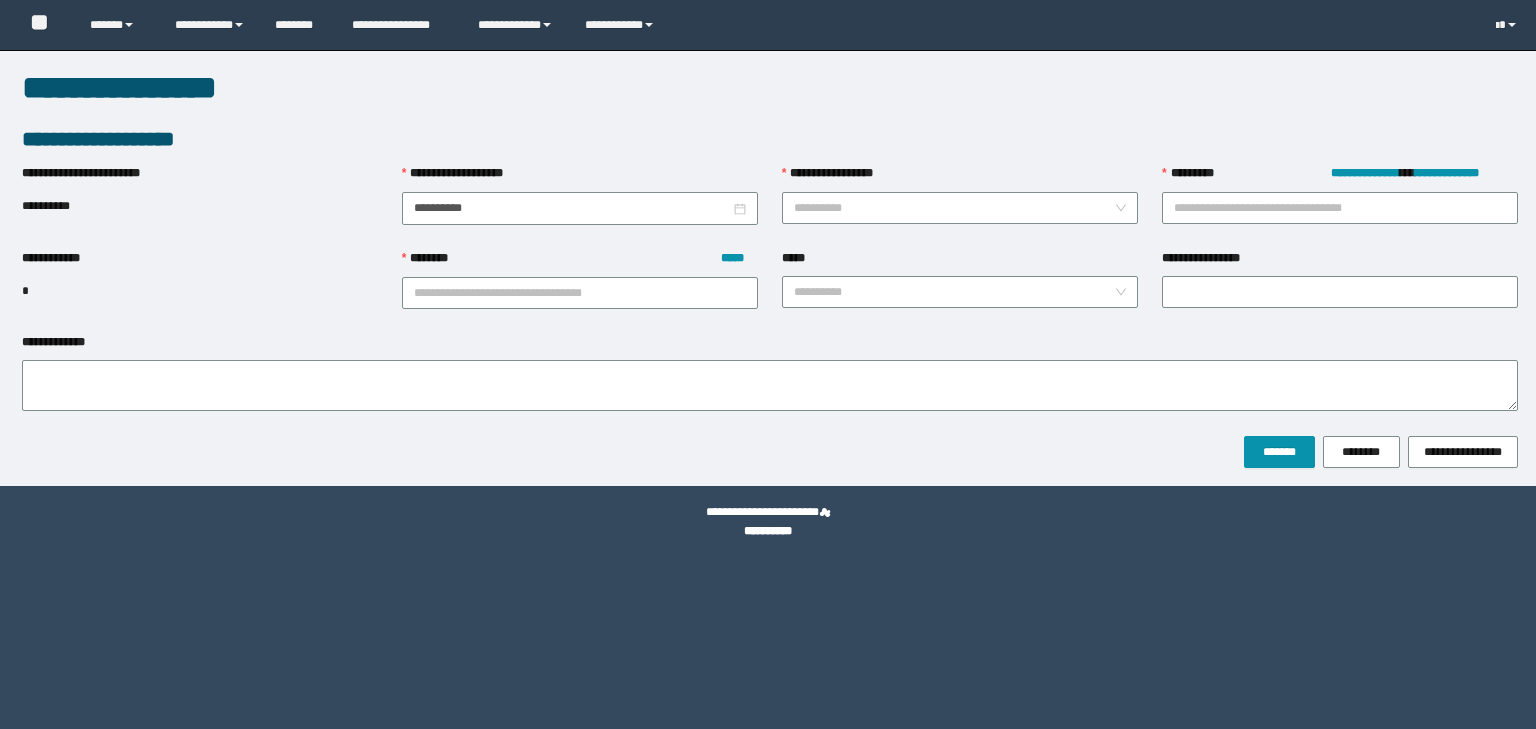 scroll, scrollTop: 0, scrollLeft: 0, axis: both 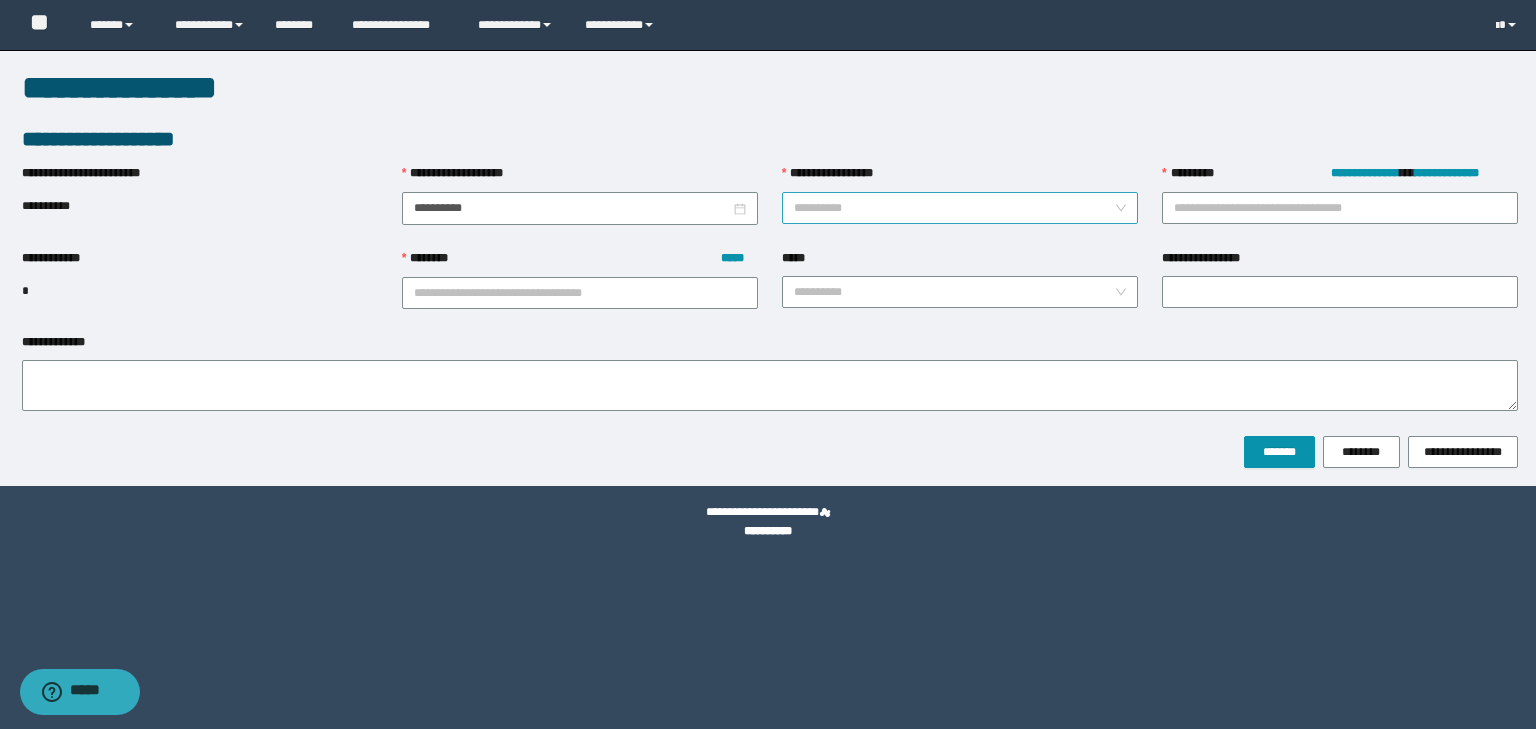 click on "**********" at bounding box center (954, 208) 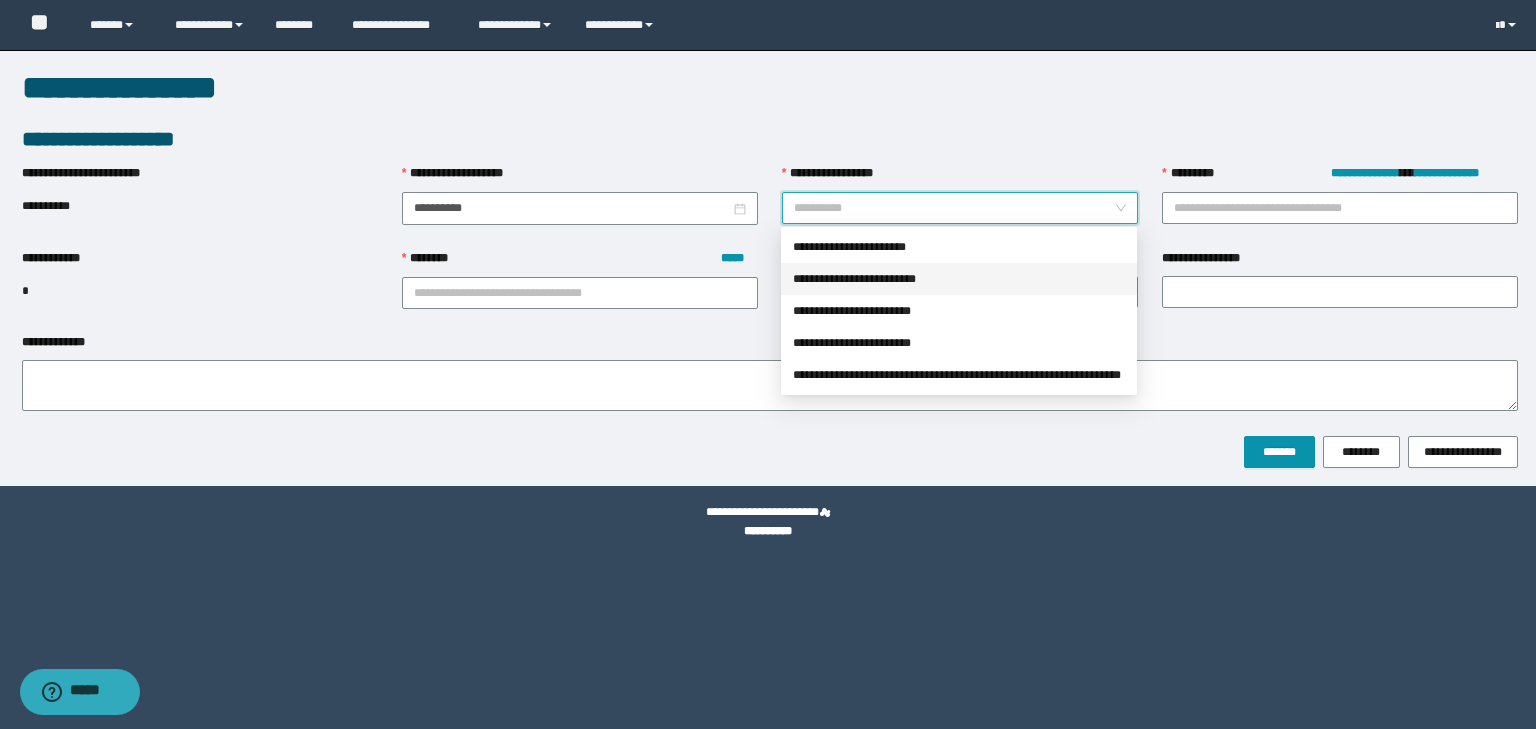 click on "**********" at bounding box center [959, 279] 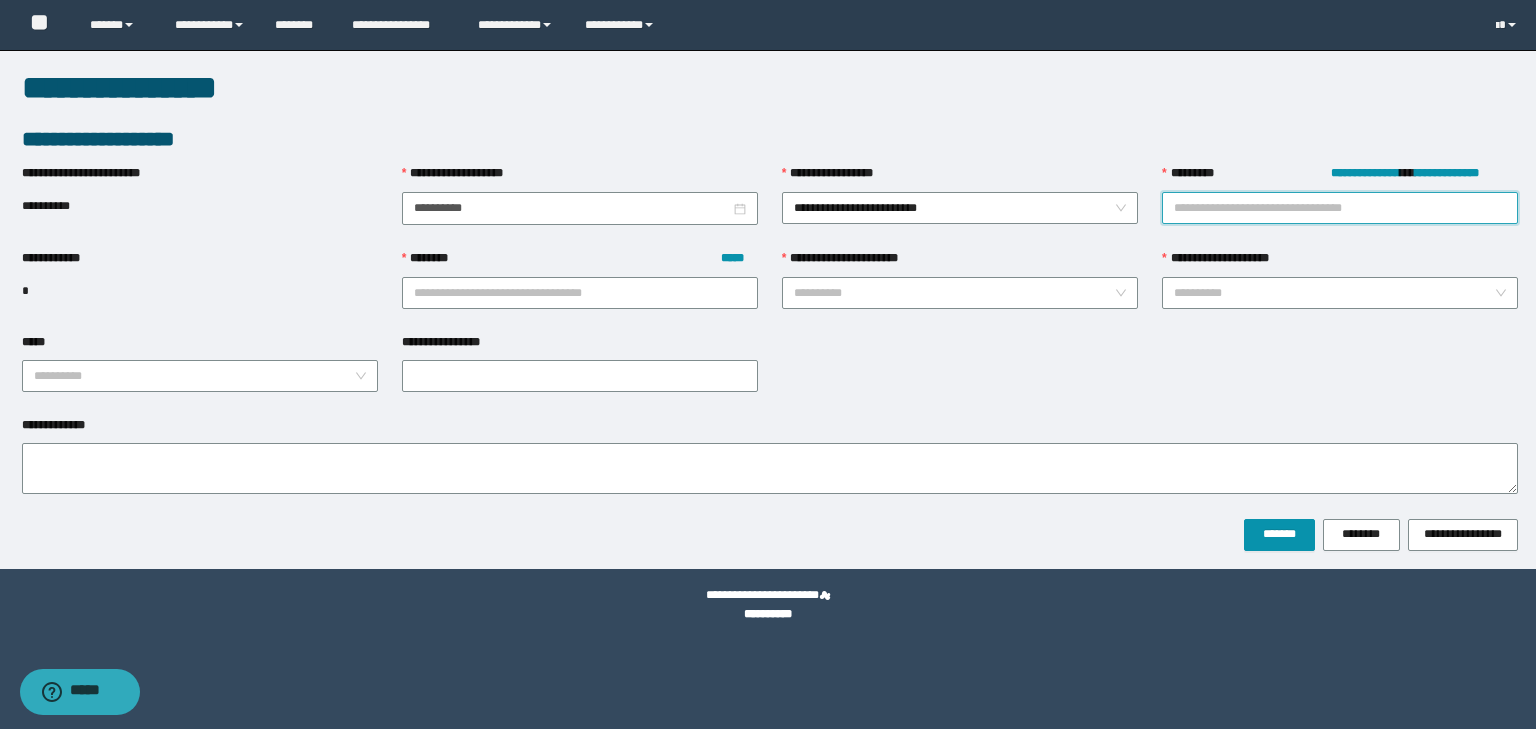 click on "**********" at bounding box center [1340, 208] 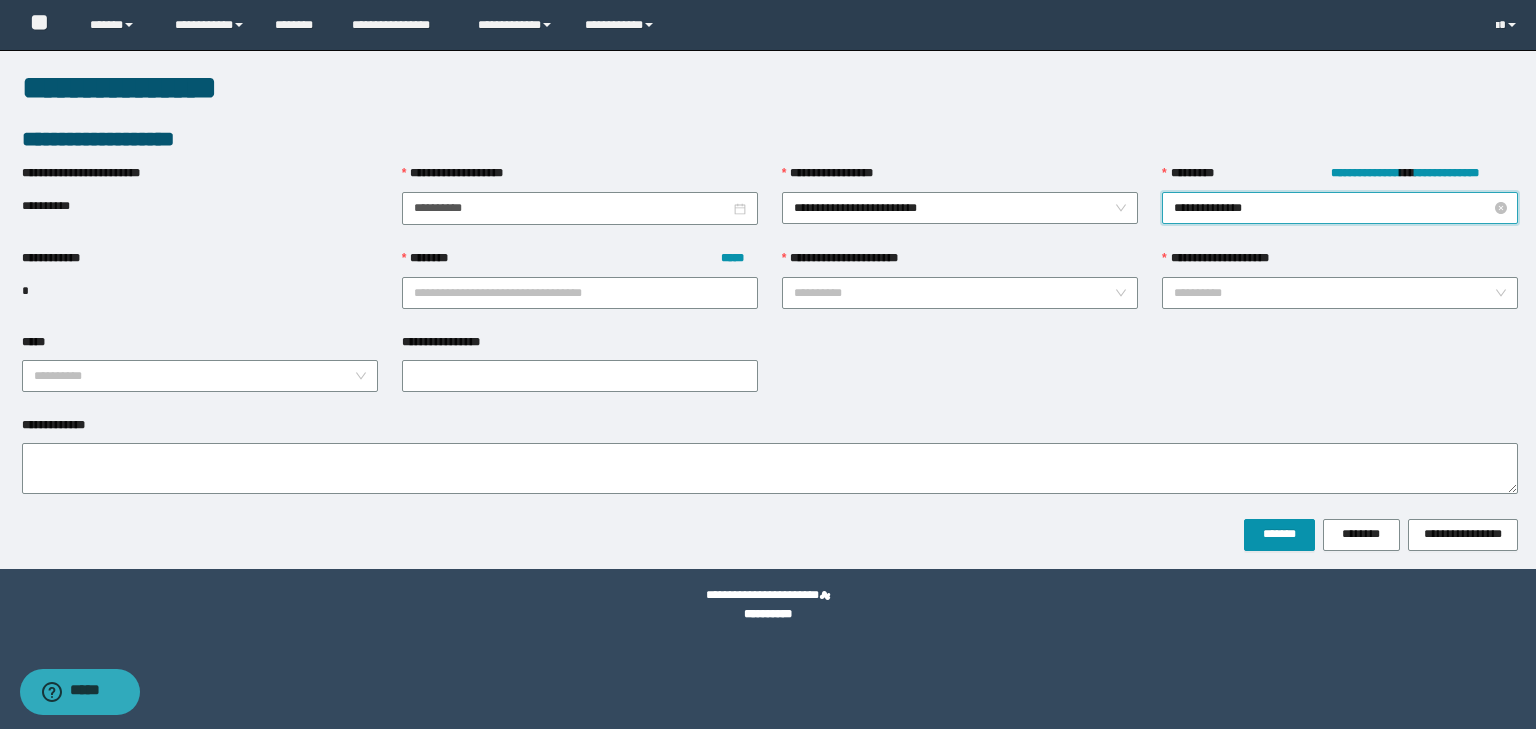 type on "**********" 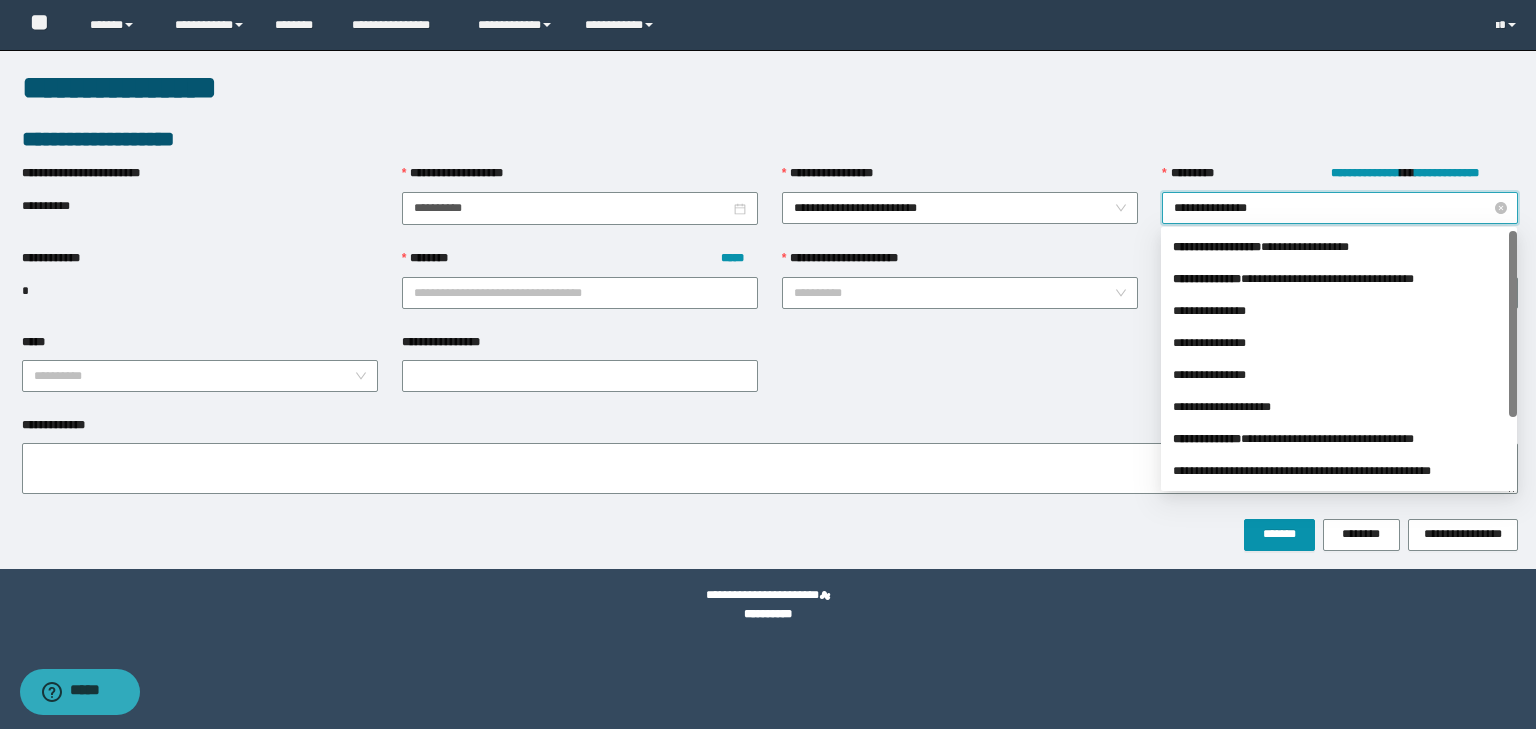 type 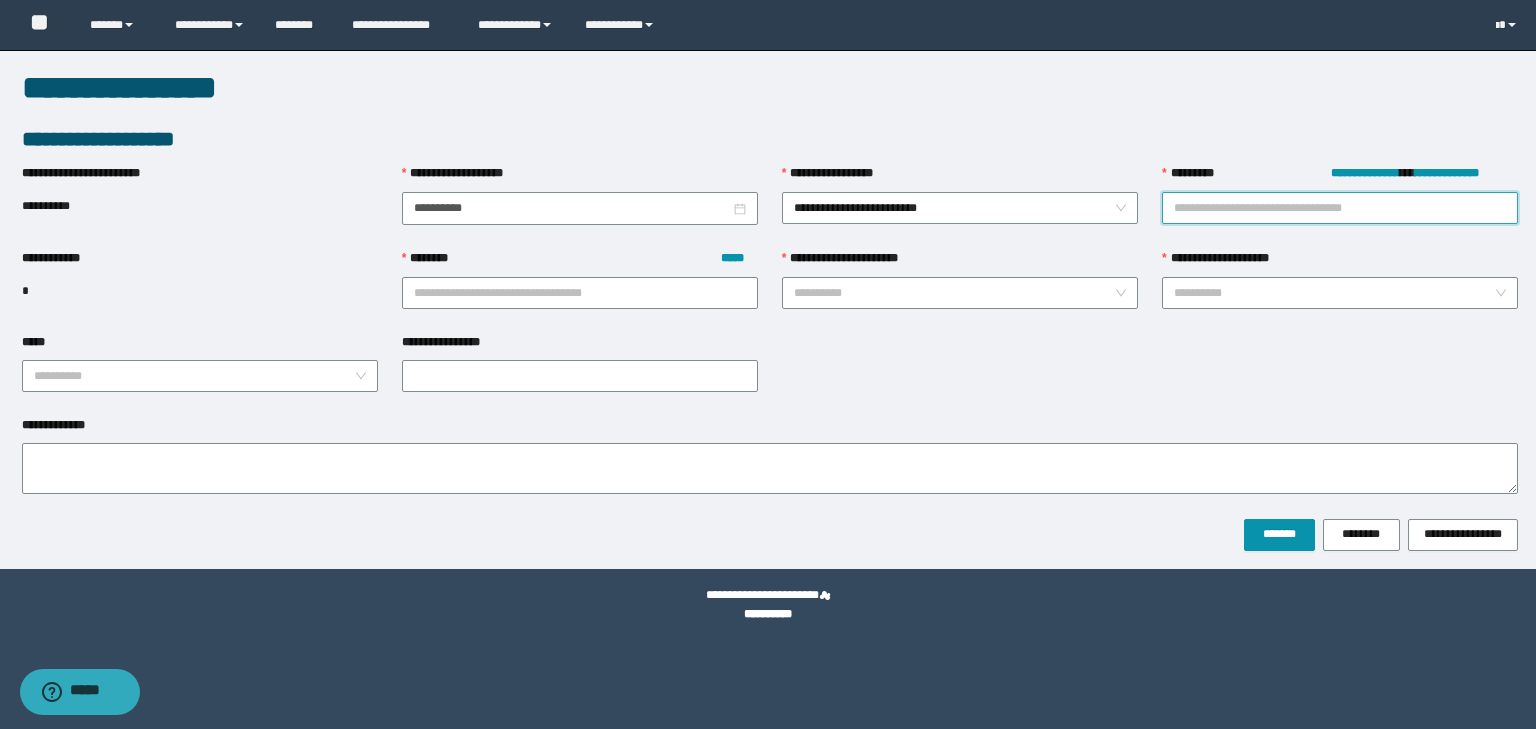 click on "**********" at bounding box center [1340, 208] 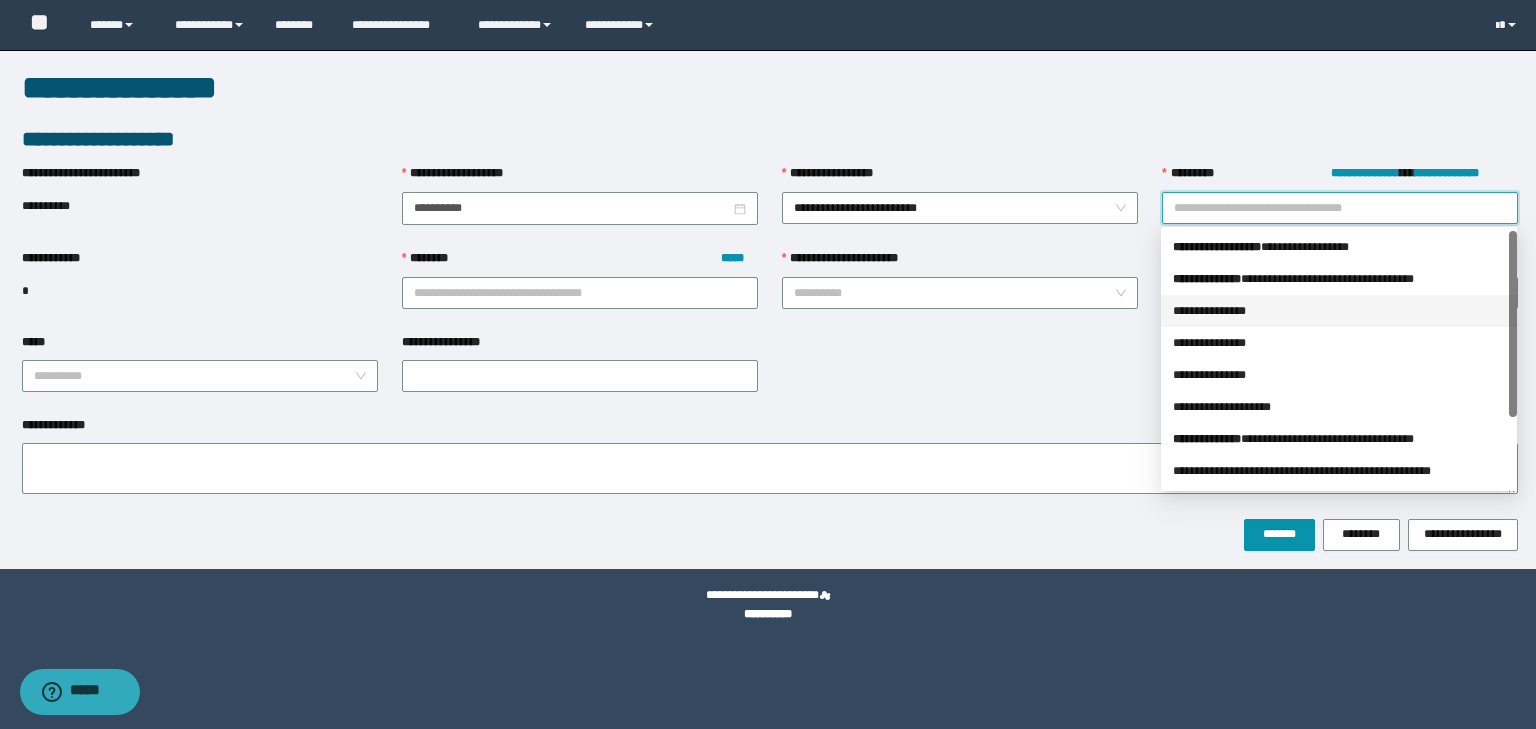 click on "**********" at bounding box center (1339, 311) 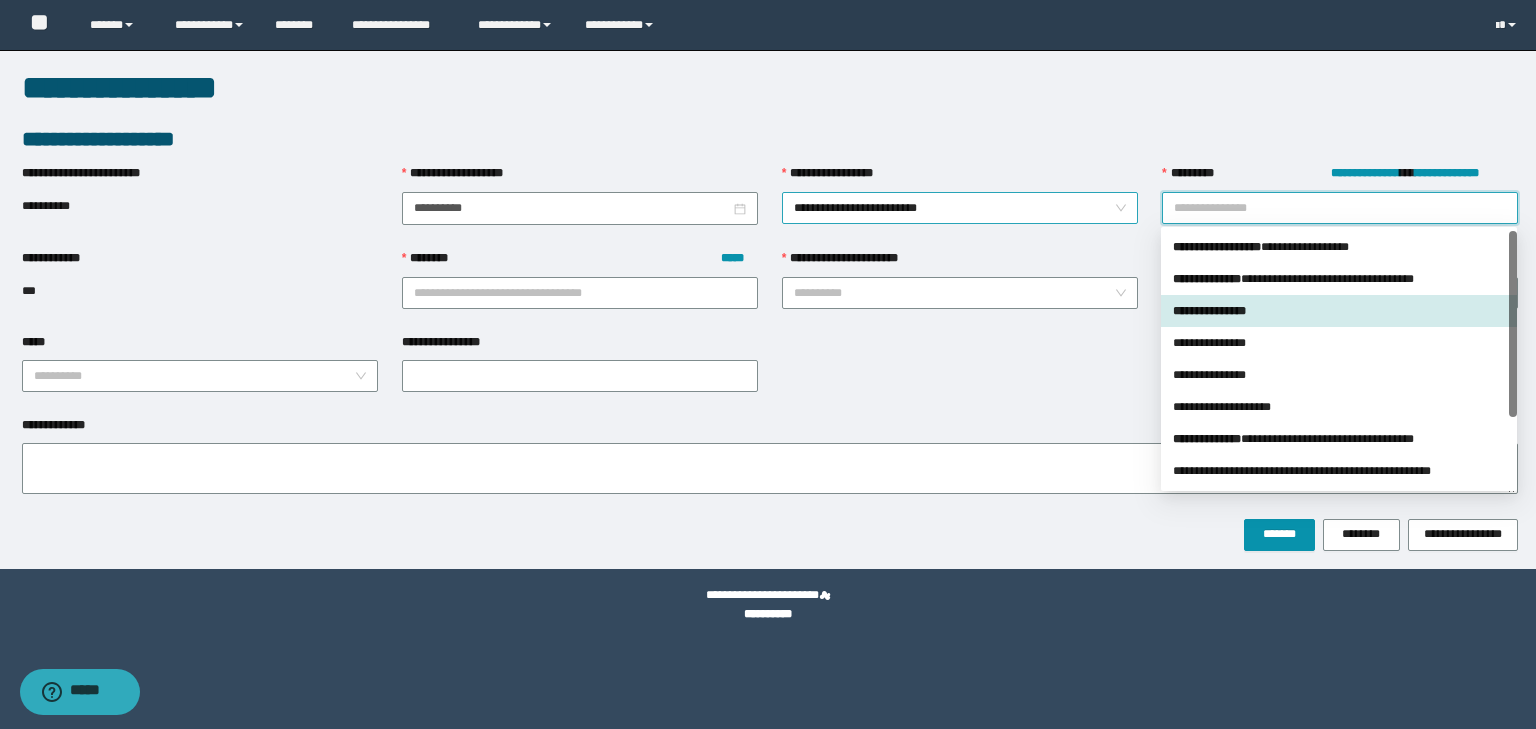 drag, startPoint x: 1289, startPoint y: 211, endPoint x: 1136, endPoint y: 207, distance: 153.05228 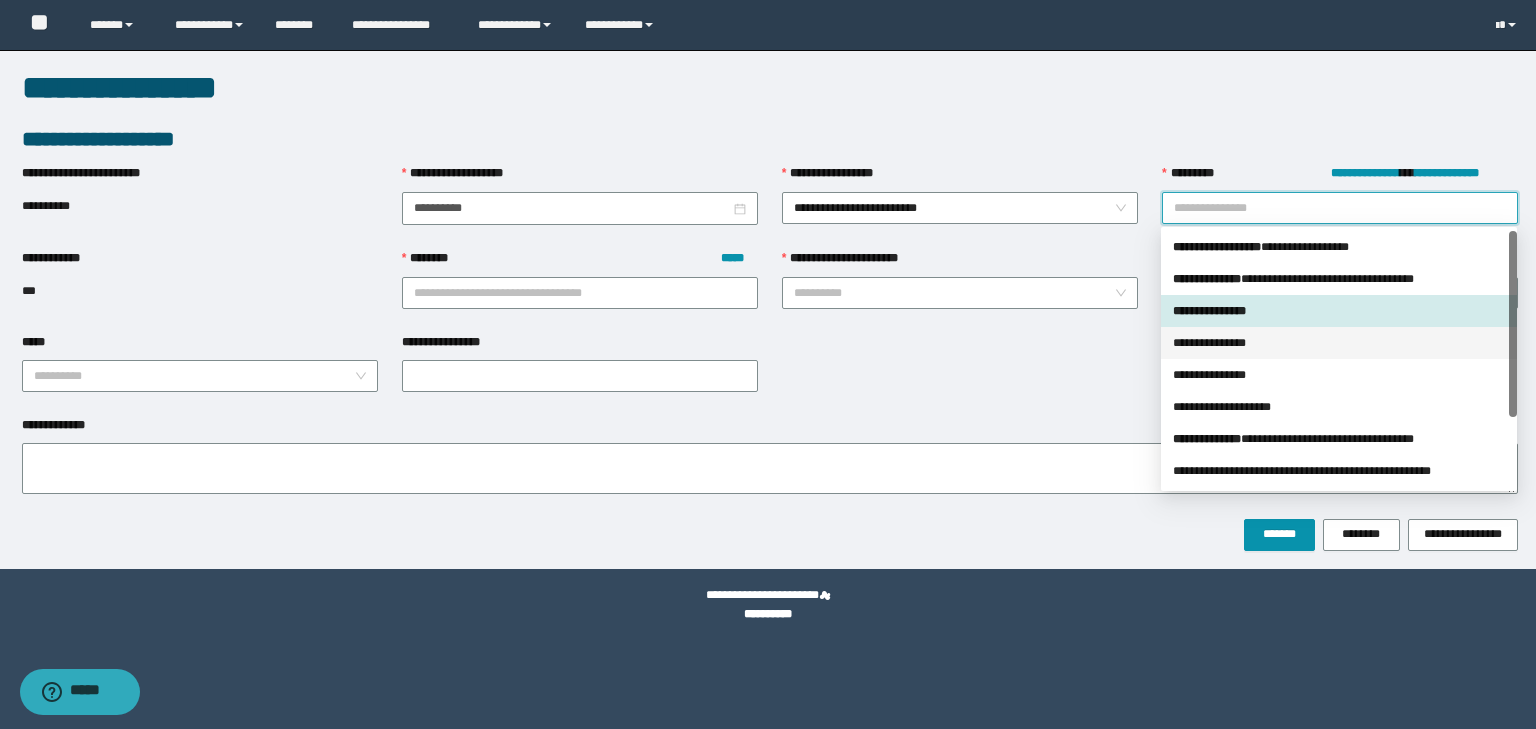 click on "**********" at bounding box center (1339, 343) 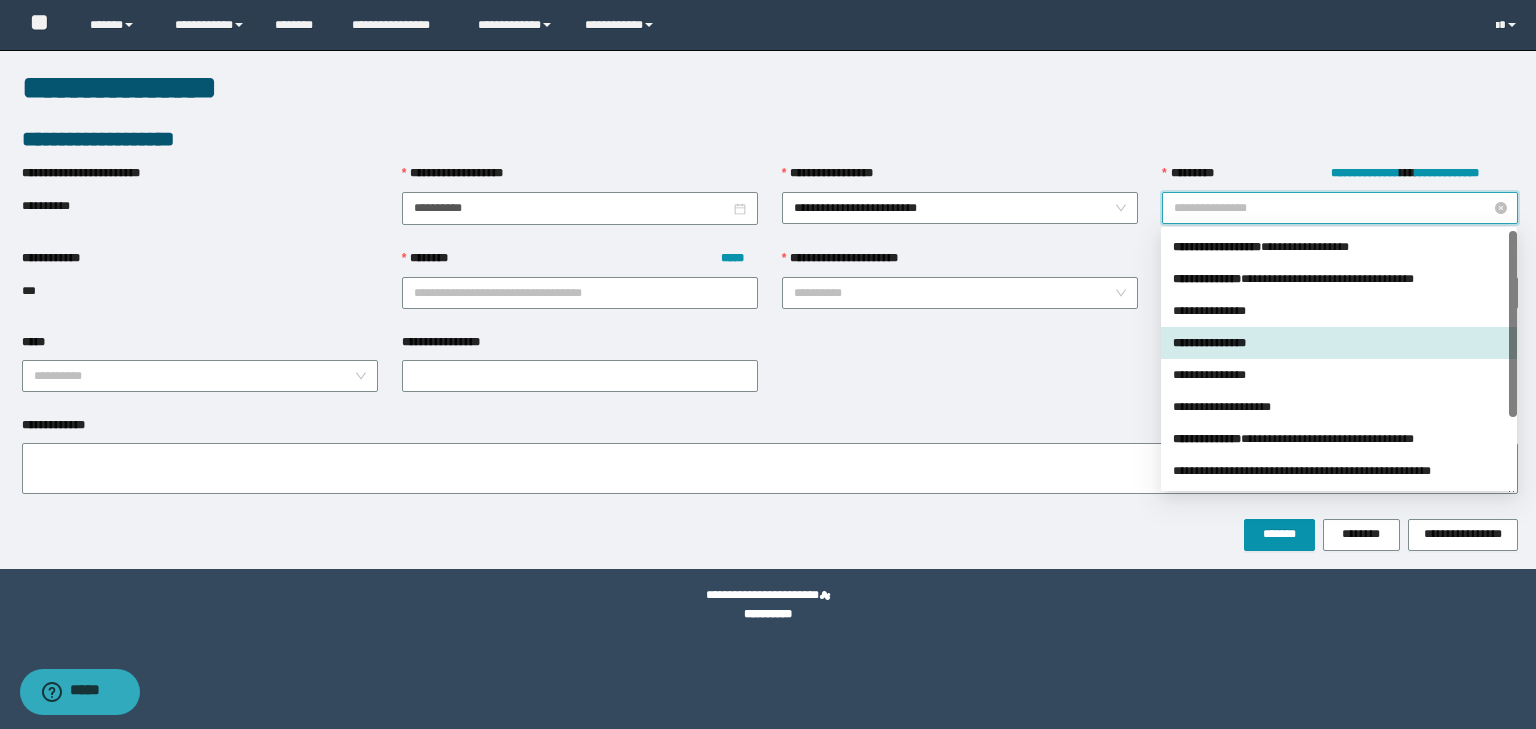 click on "**********" at bounding box center [1340, 208] 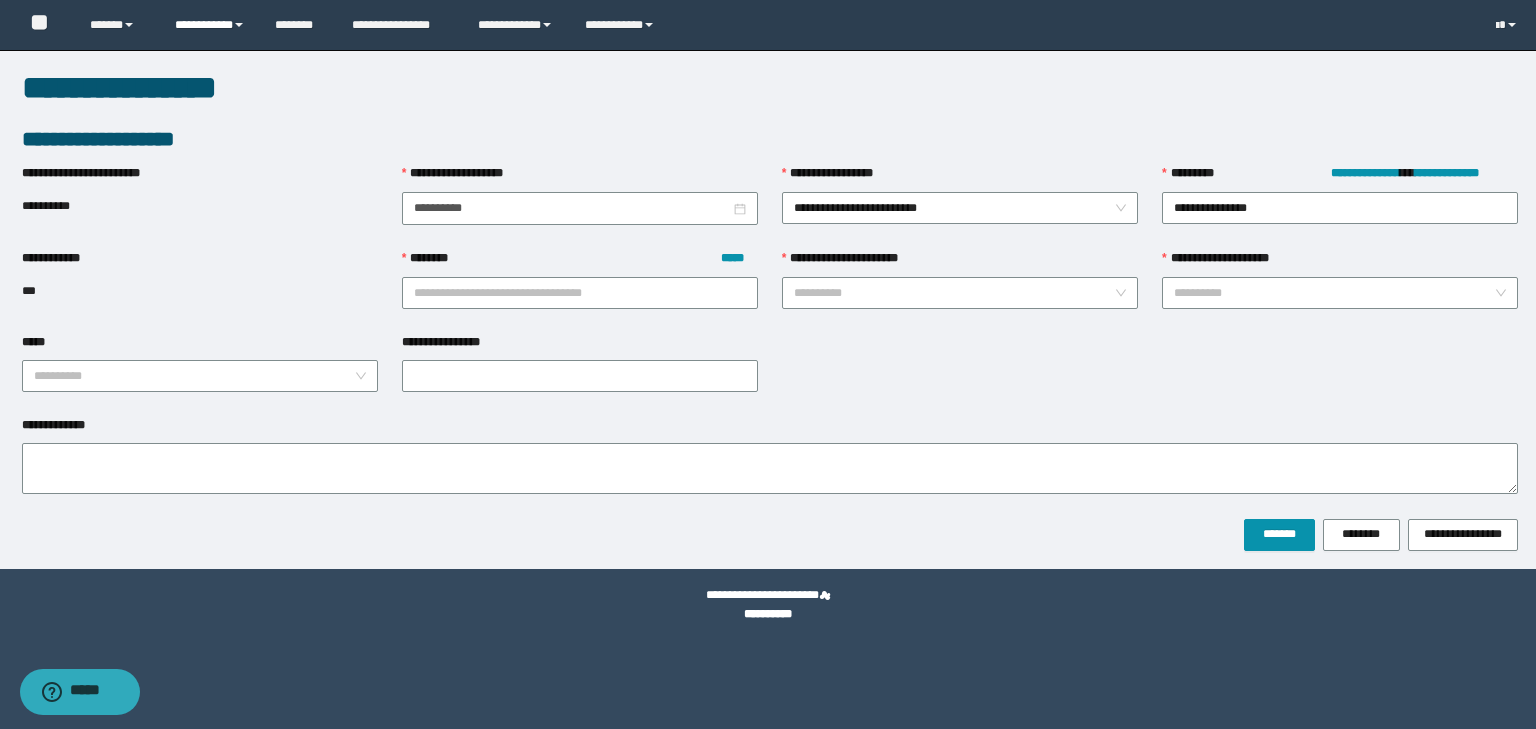 click on "**********" at bounding box center (210, 25) 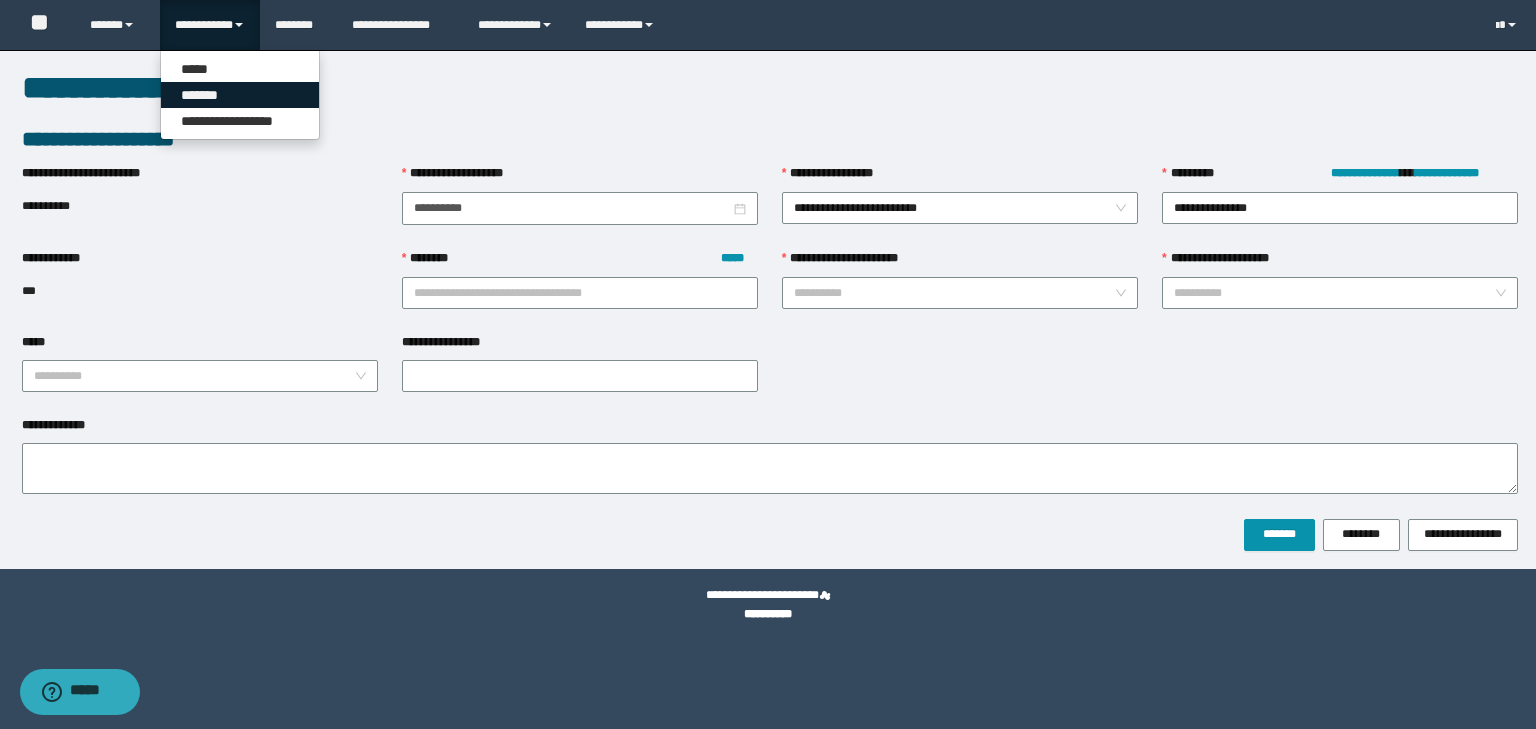click on "*******" at bounding box center (240, 95) 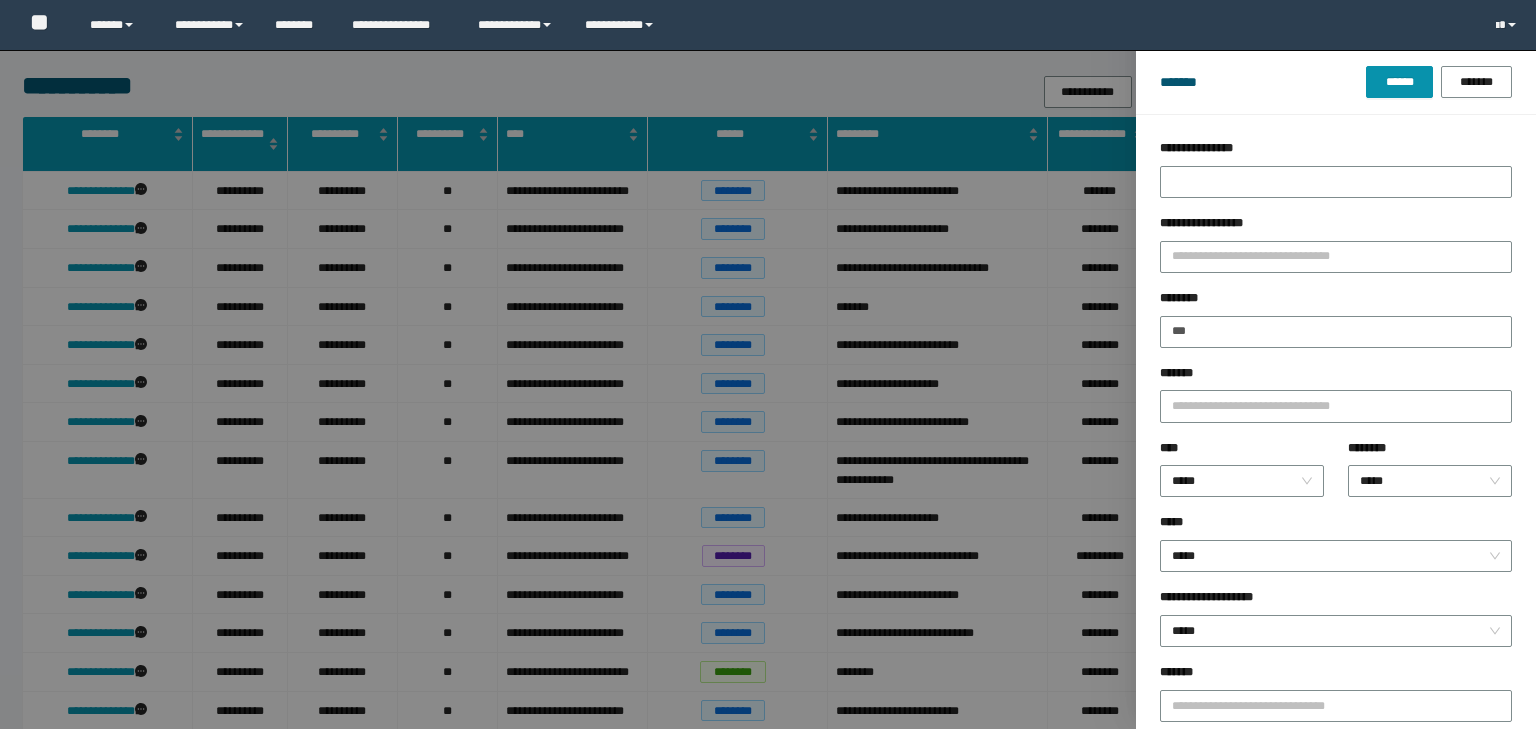 scroll, scrollTop: 0, scrollLeft: 0, axis: both 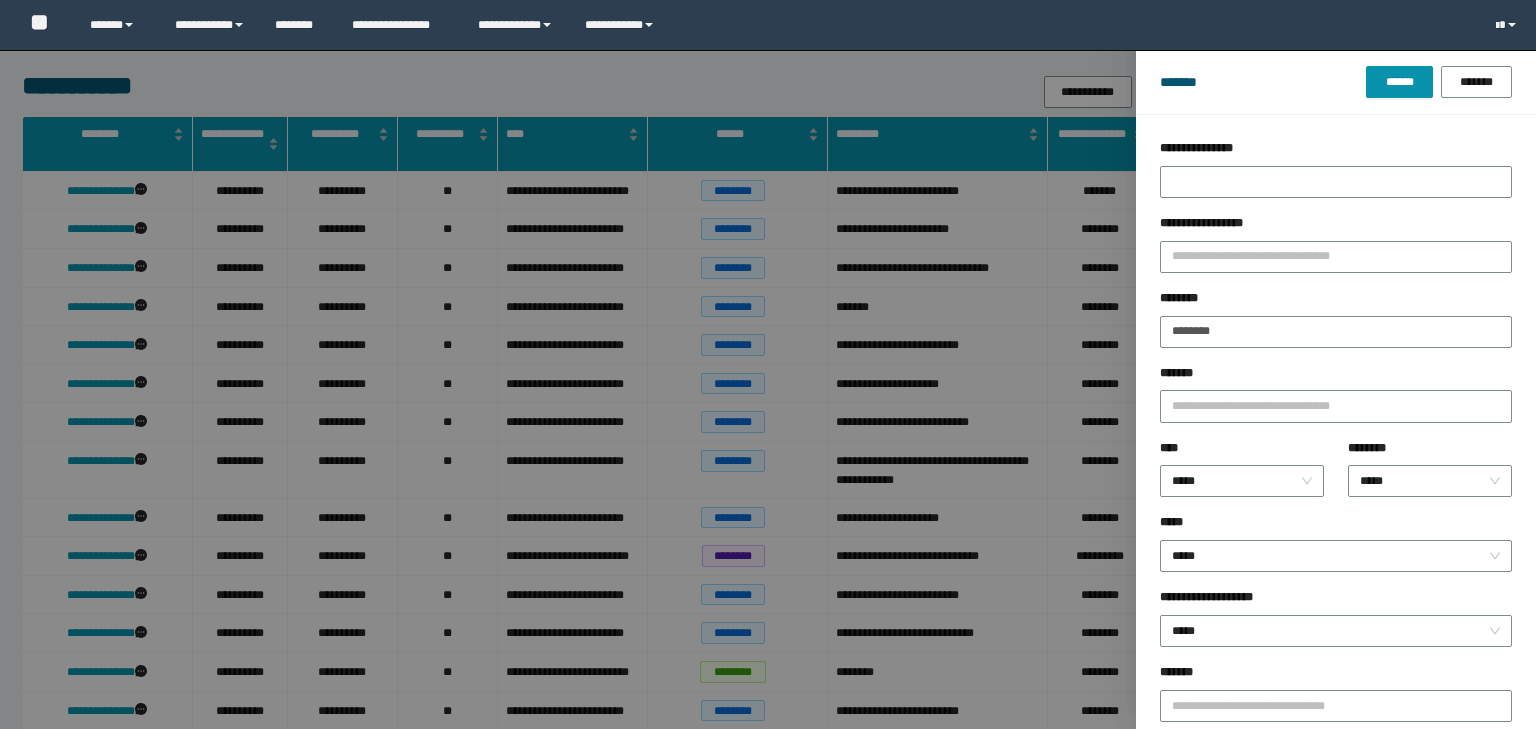 type on "********" 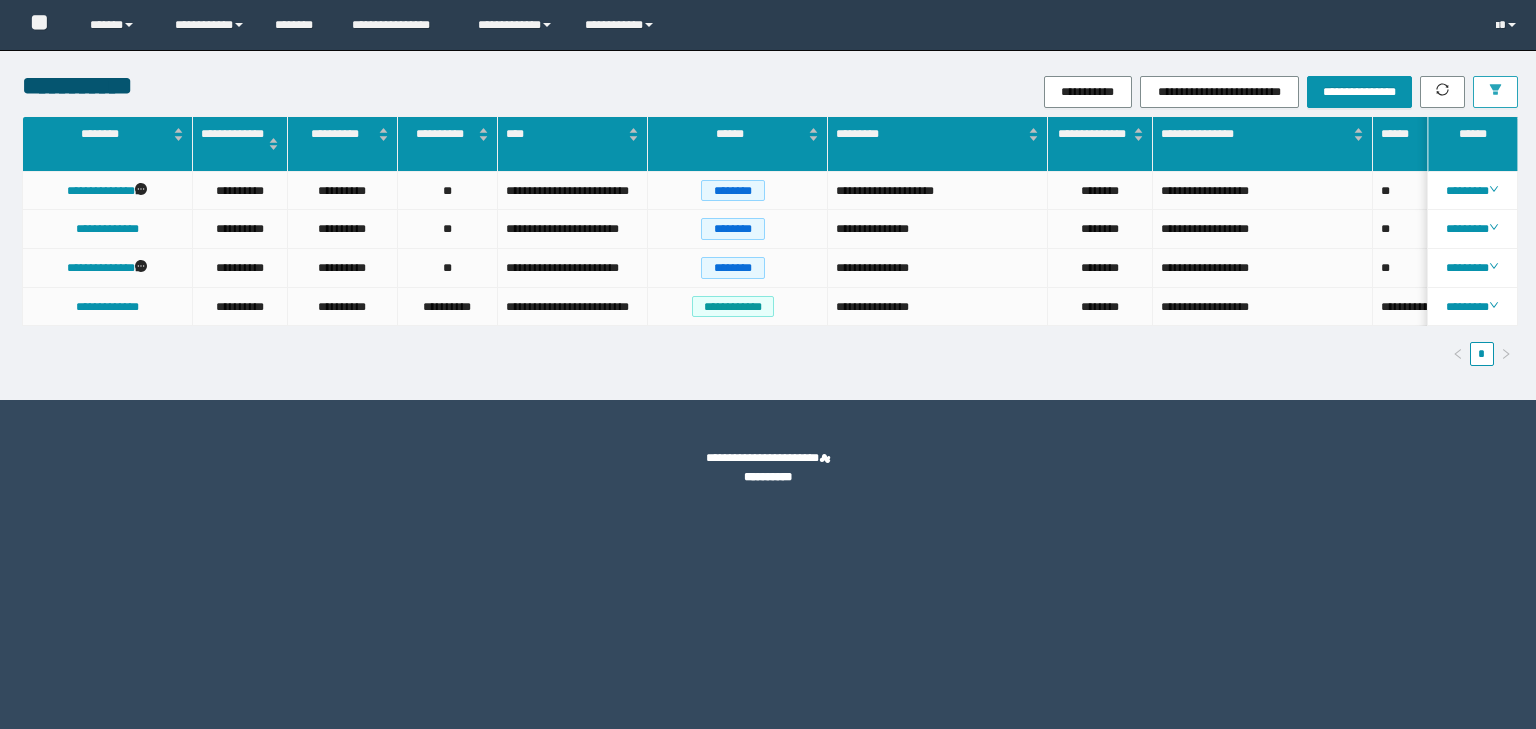 scroll, scrollTop: 0, scrollLeft: 0, axis: both 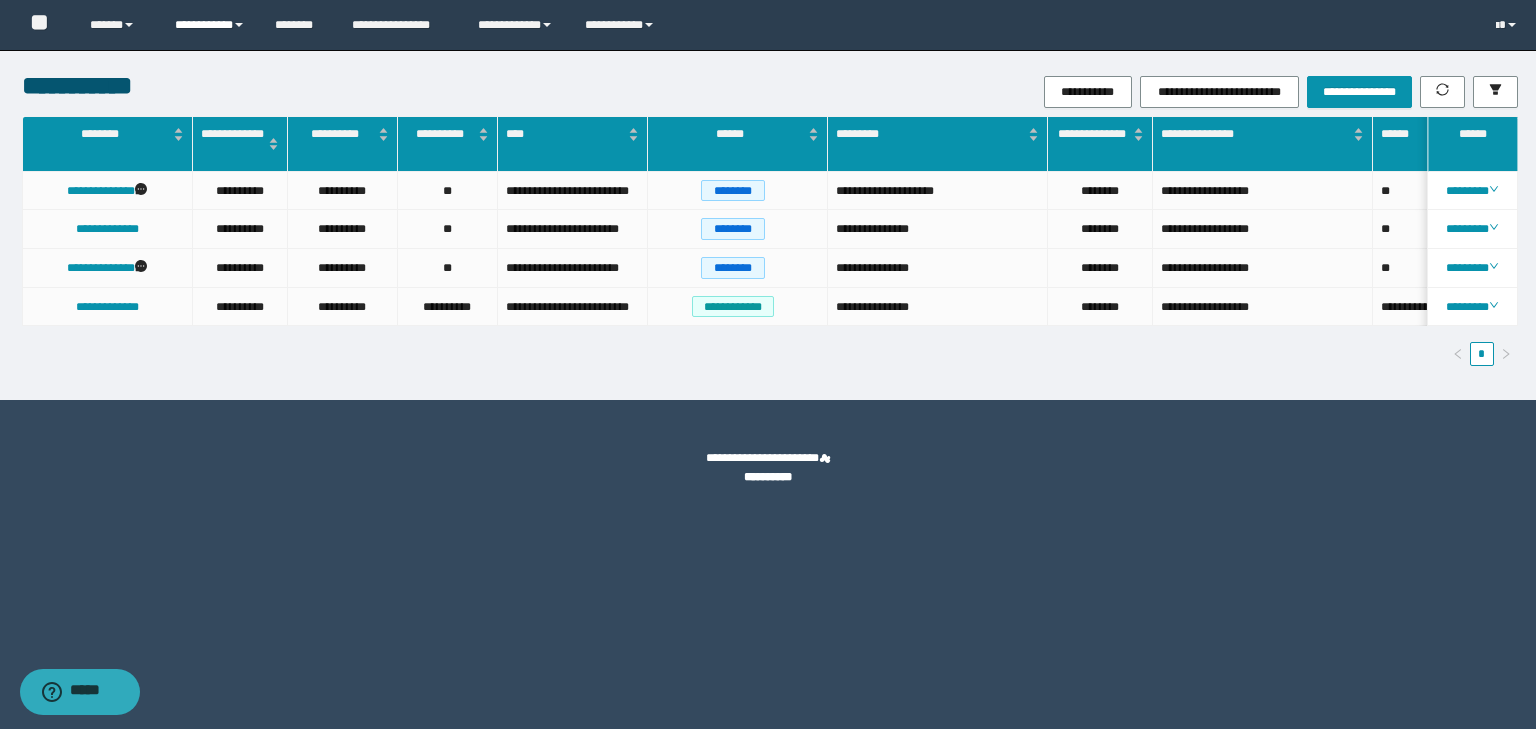 click at bounding box center [239, 25] 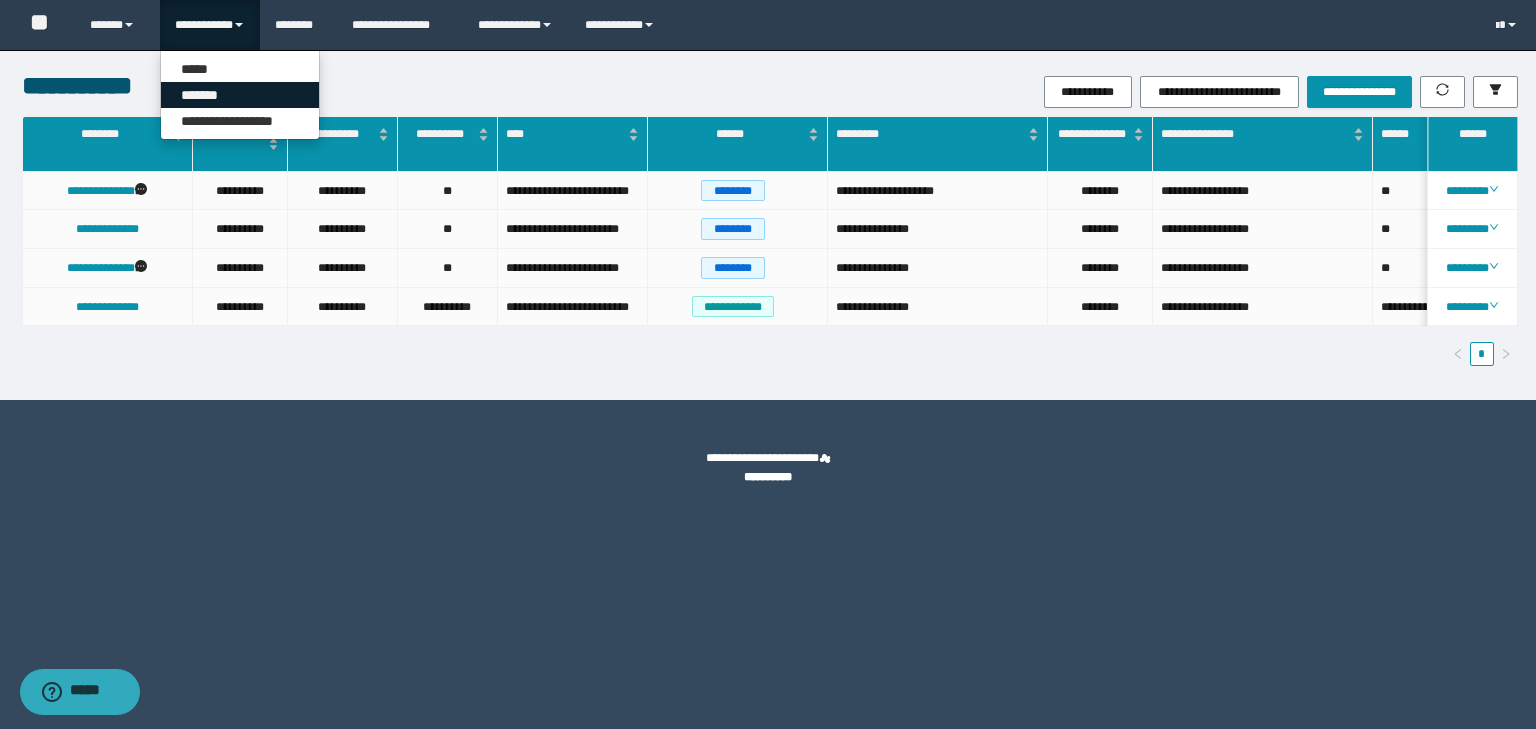 click on "*******" at bounding box center (240, 95) 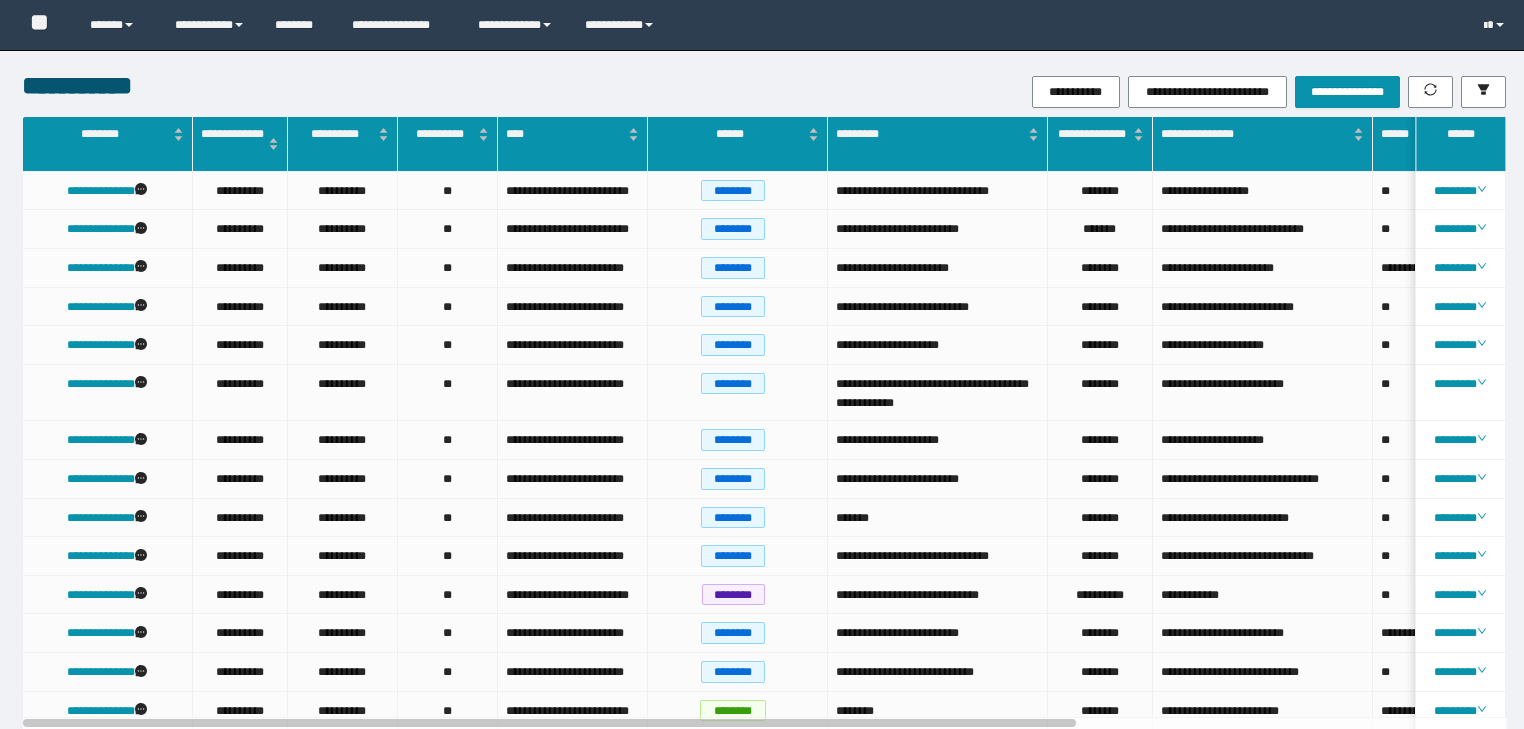 scroll, scrollTop: 0, scrollLeft: 0, axis: both 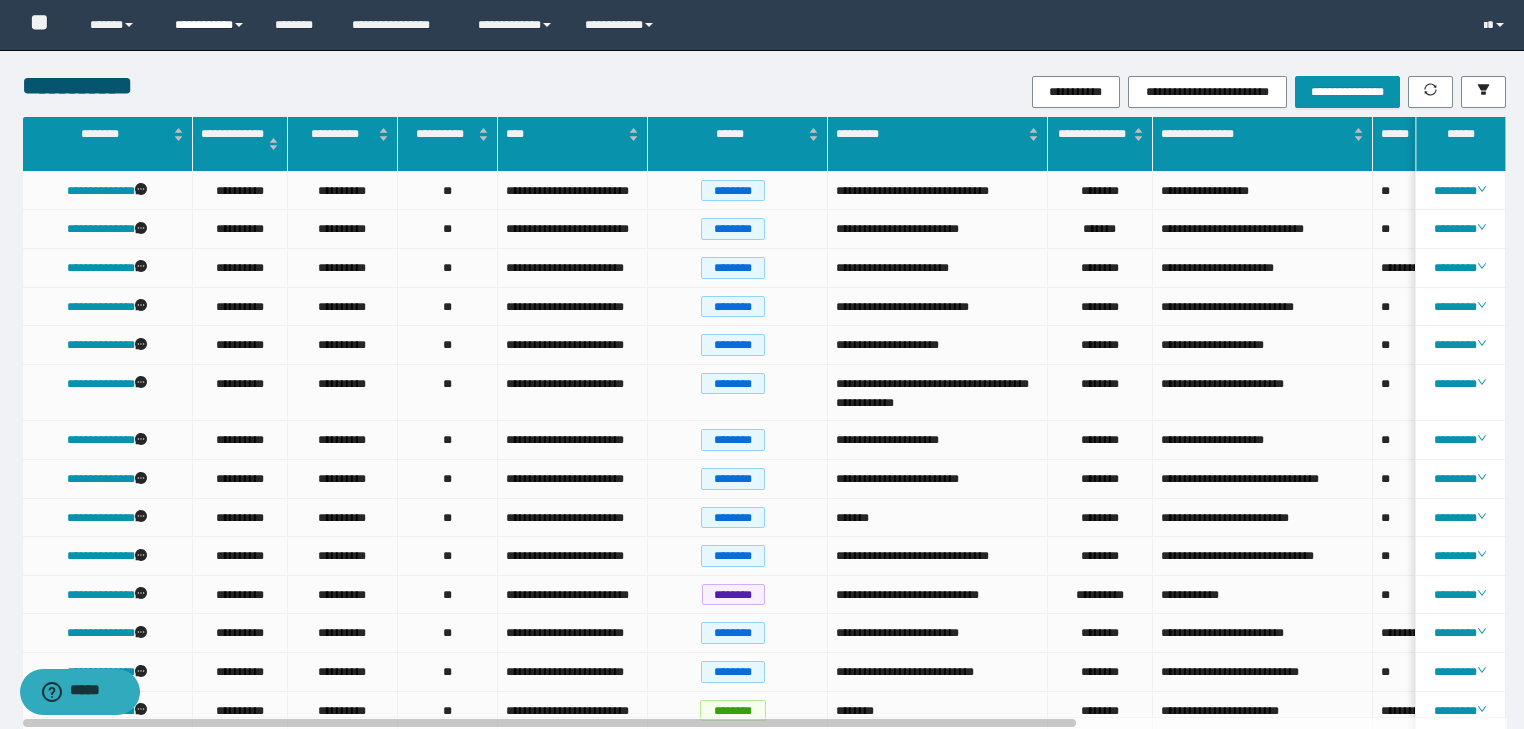click on "**********" at bounding box center [210, 25] 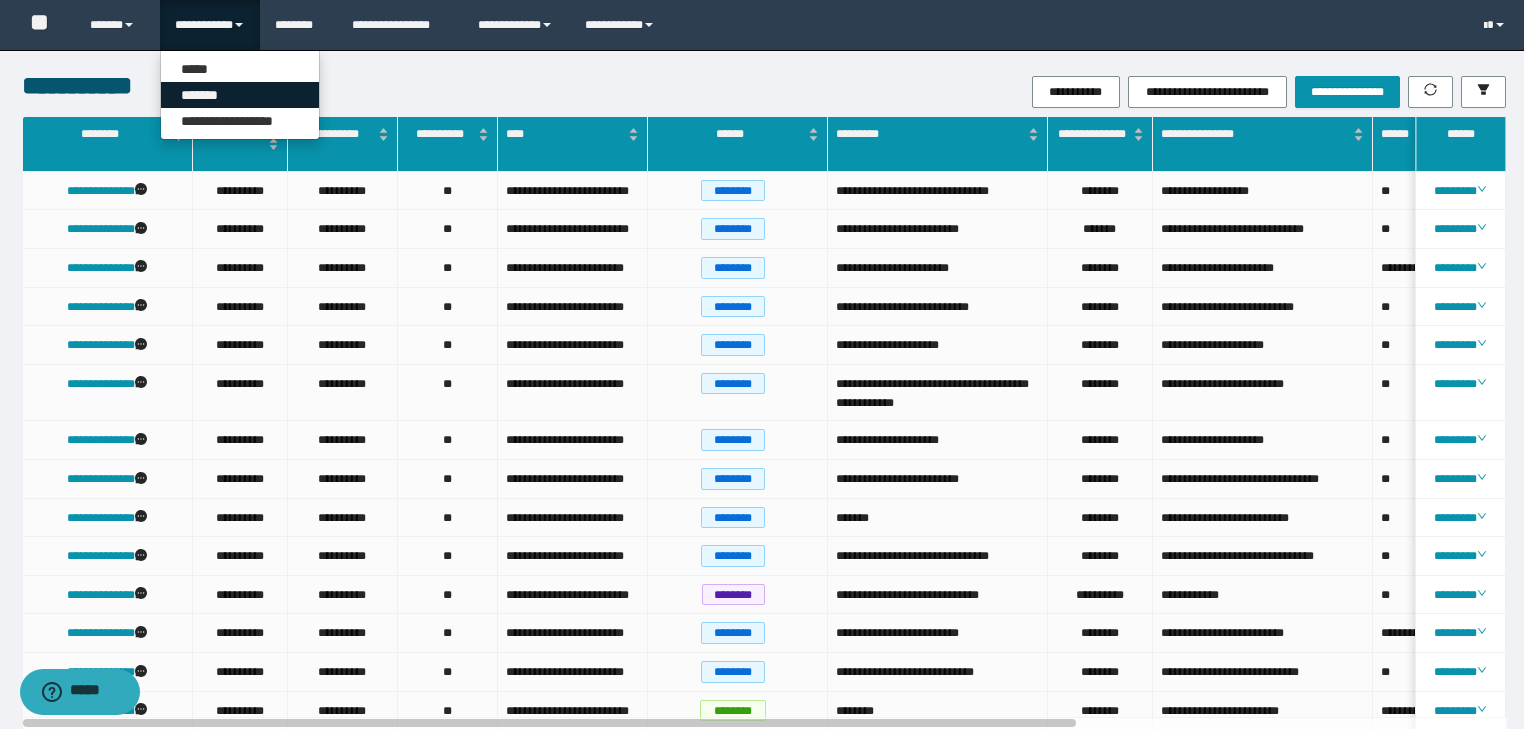 click on "*******" at bounding box center (240, 95) 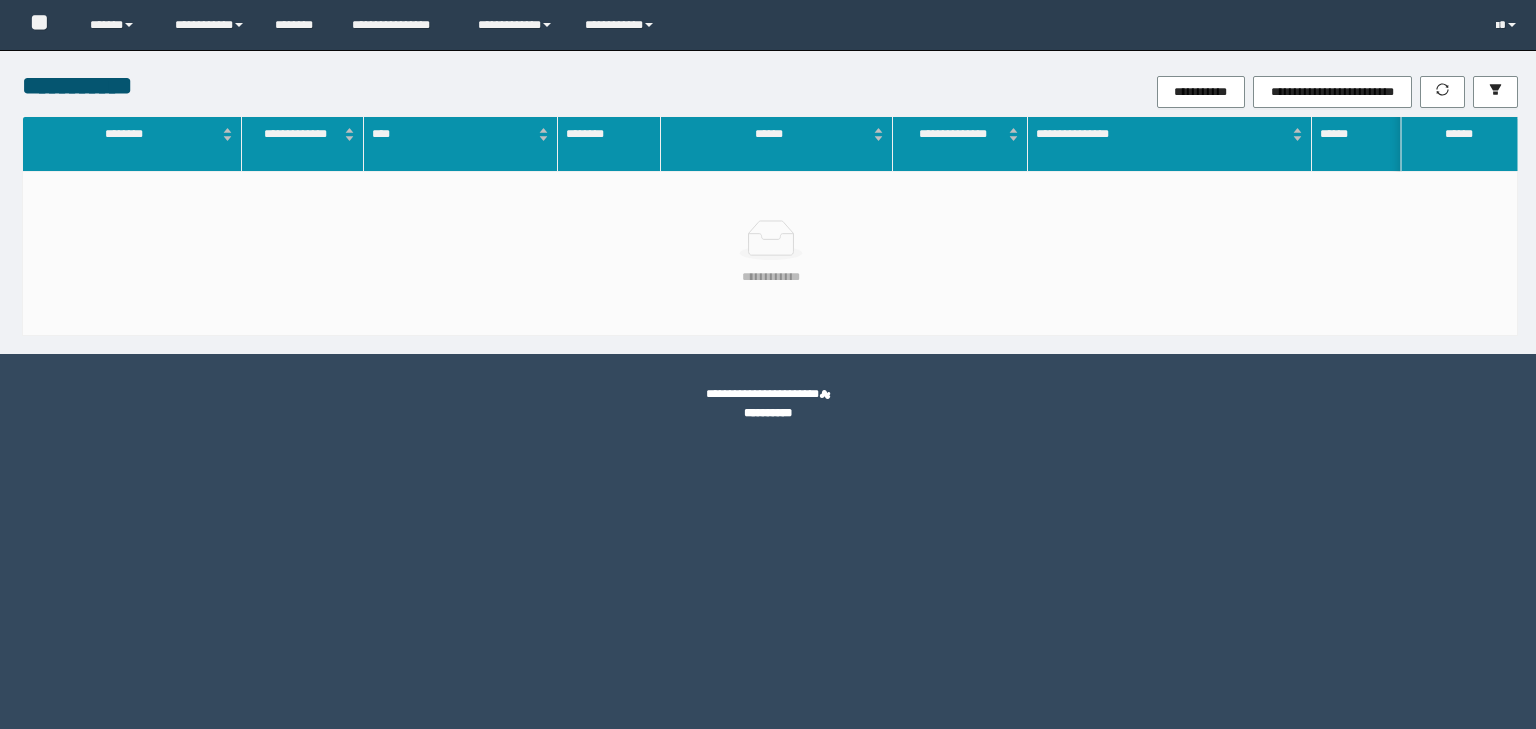 scroll, scrollTop: 0, scrollLeft: 0, axis: both 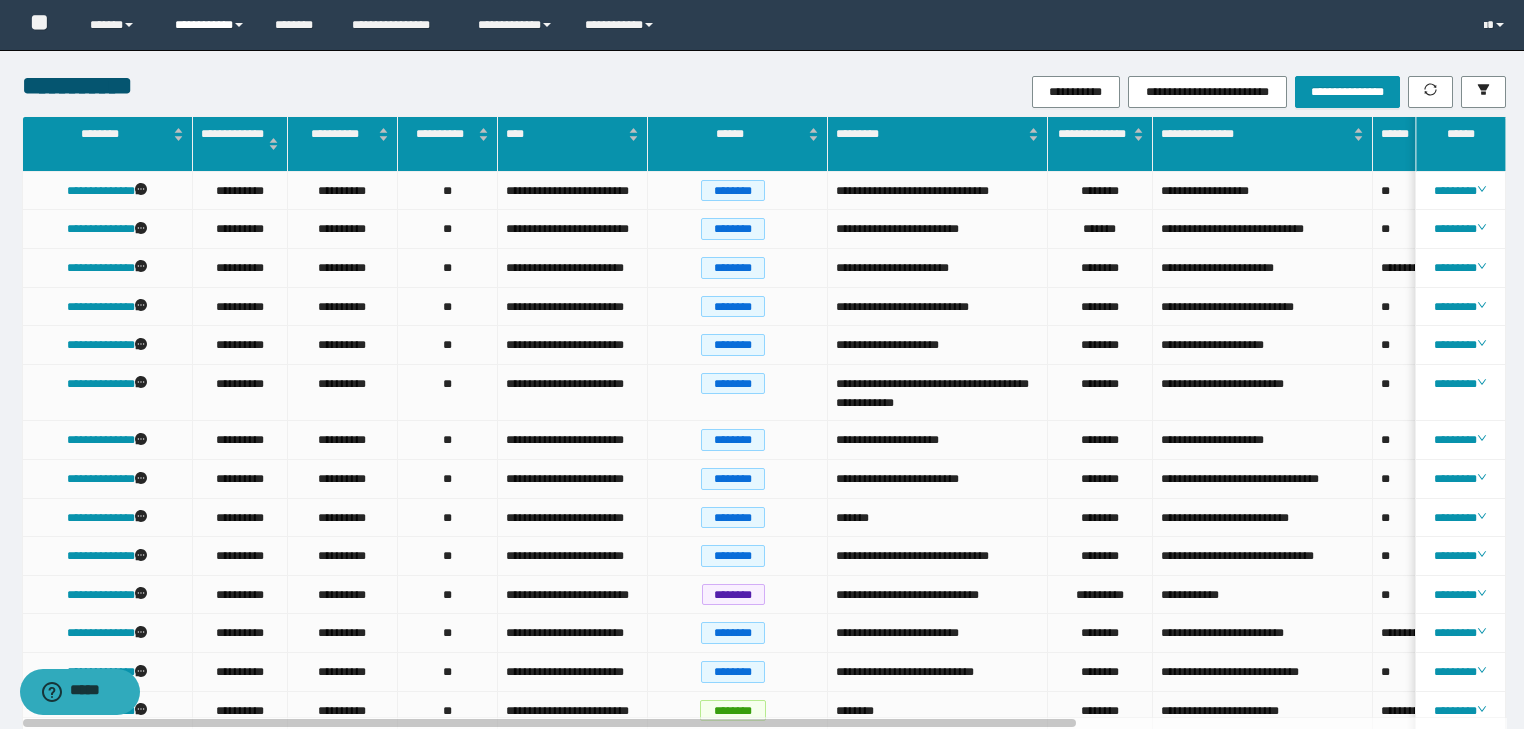 click on "**********" at bounding box center (210, 25) 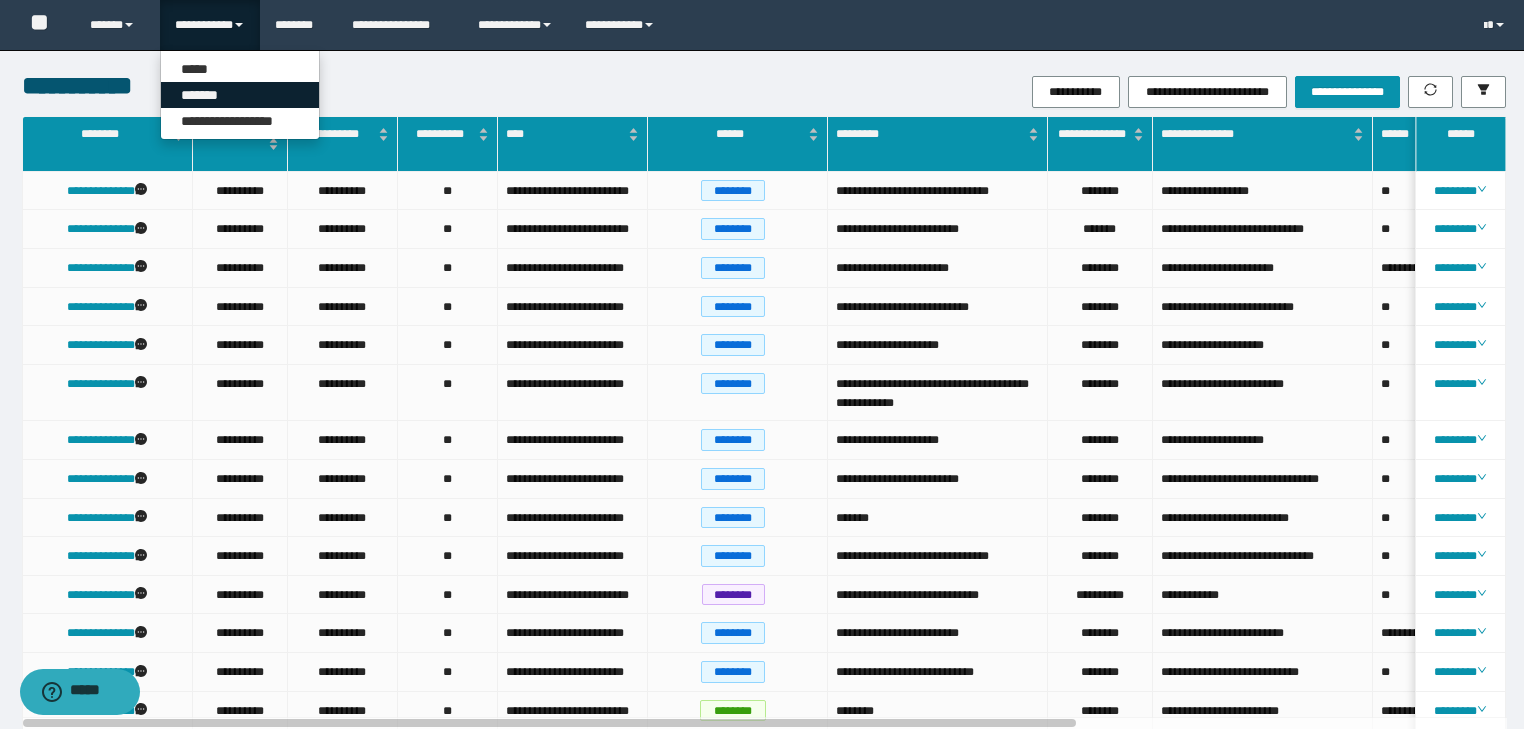 click on "*******" at bounding box center [240, 95] 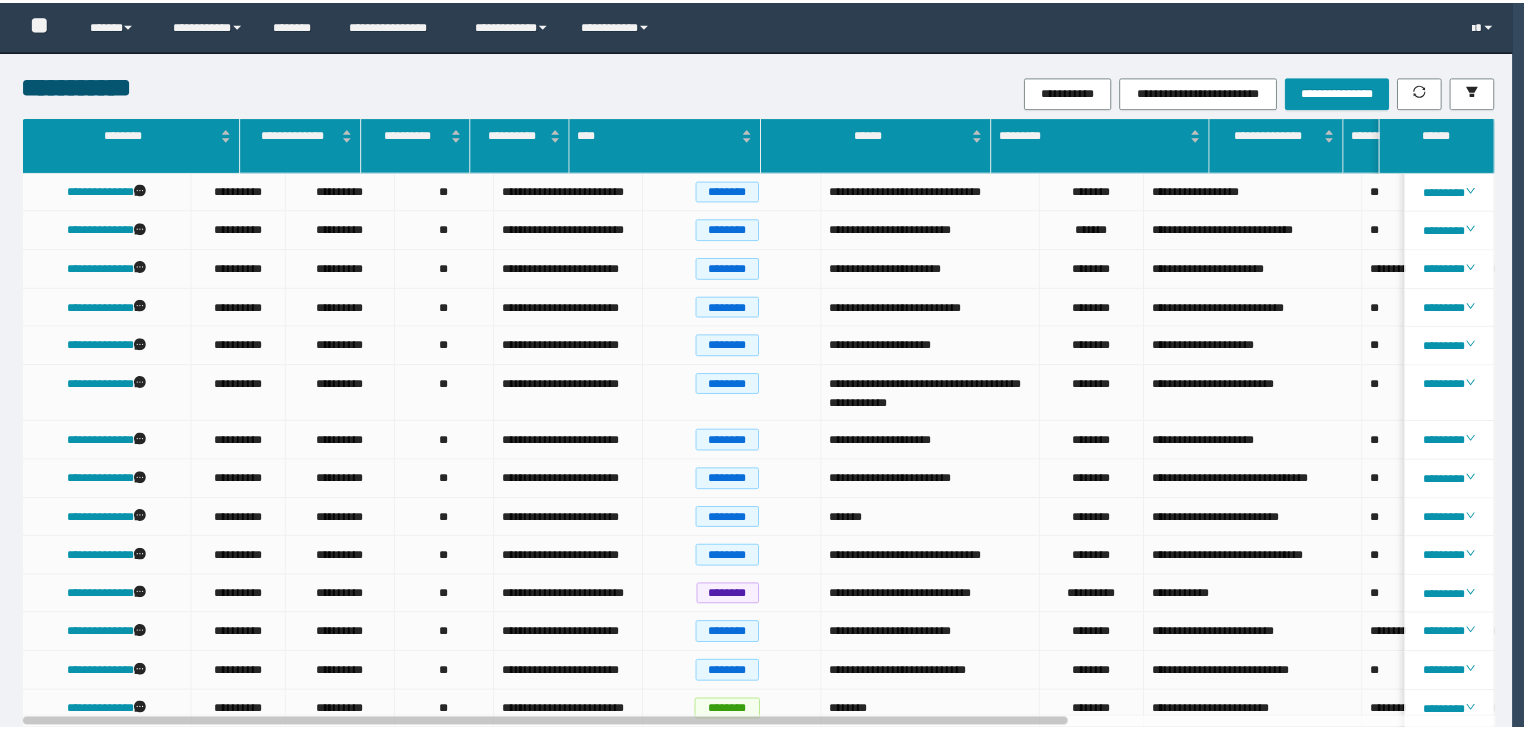 scroll, scrollTop: 0, scrollLeft: 0, axis: both 